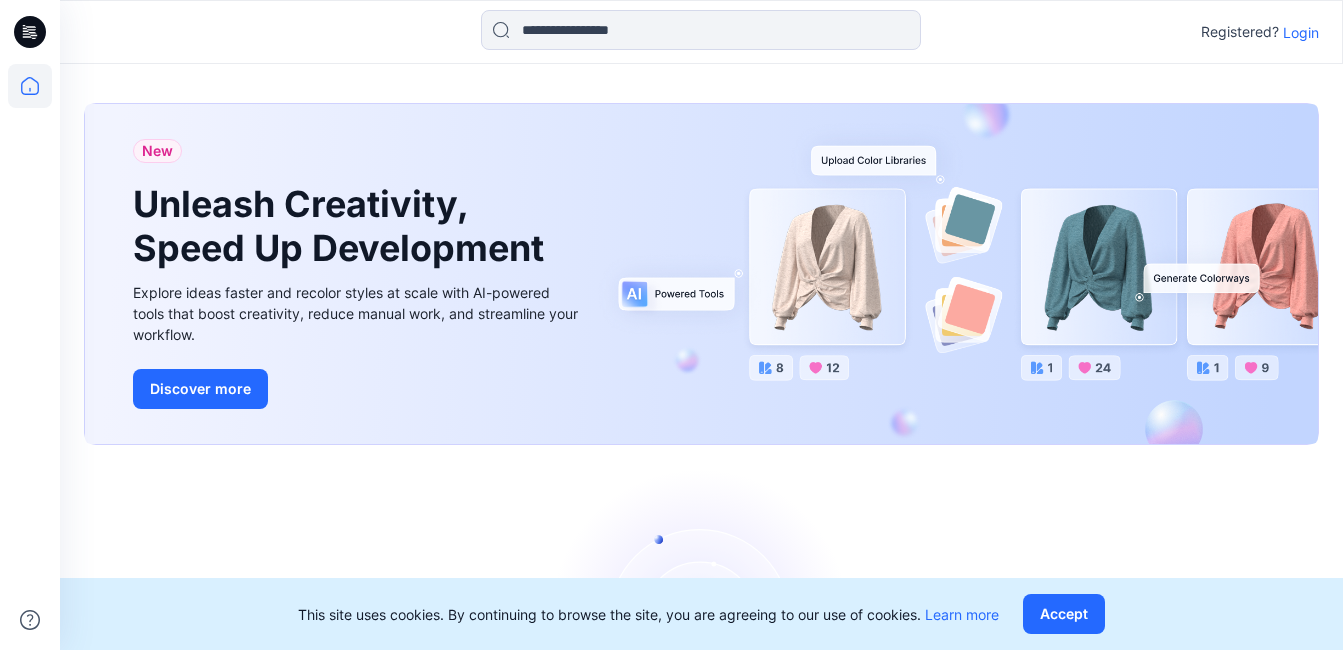 scroll, scrollTop: 0, scrollLeft: 0, axis: both 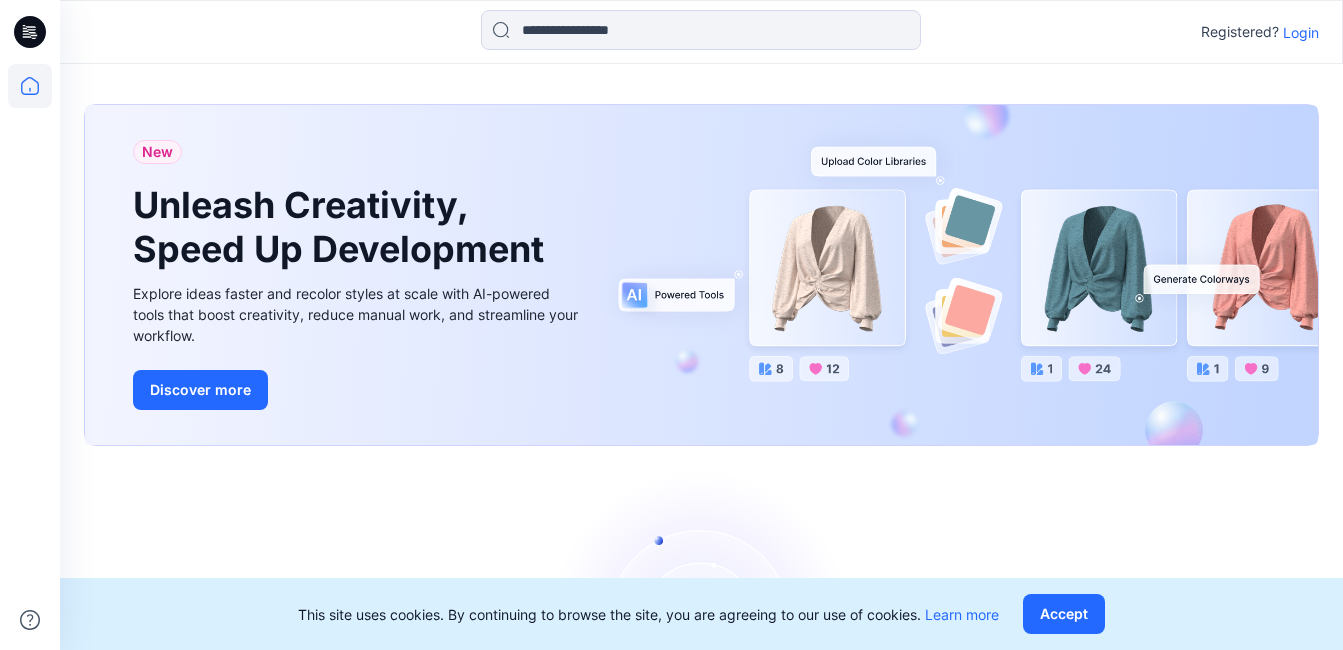 click on "Login" at bounding box center [1301, 32] 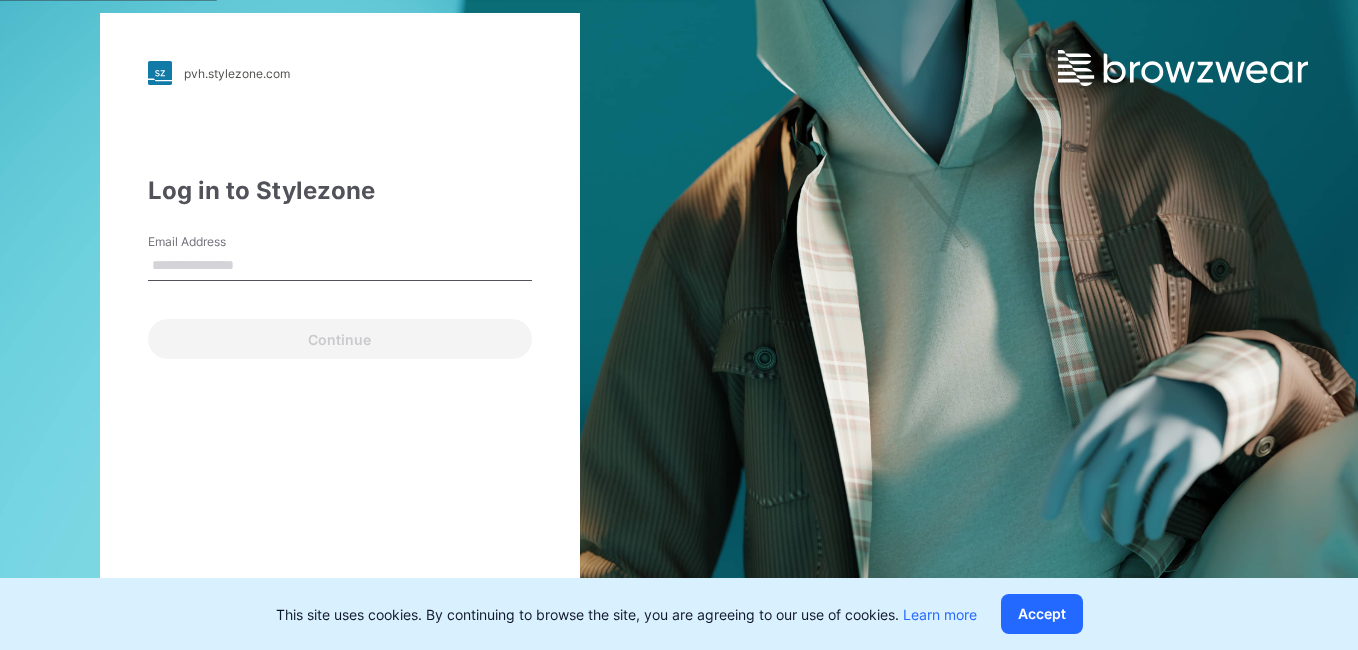 click on "Email Address" at bounding box center [340, 266] 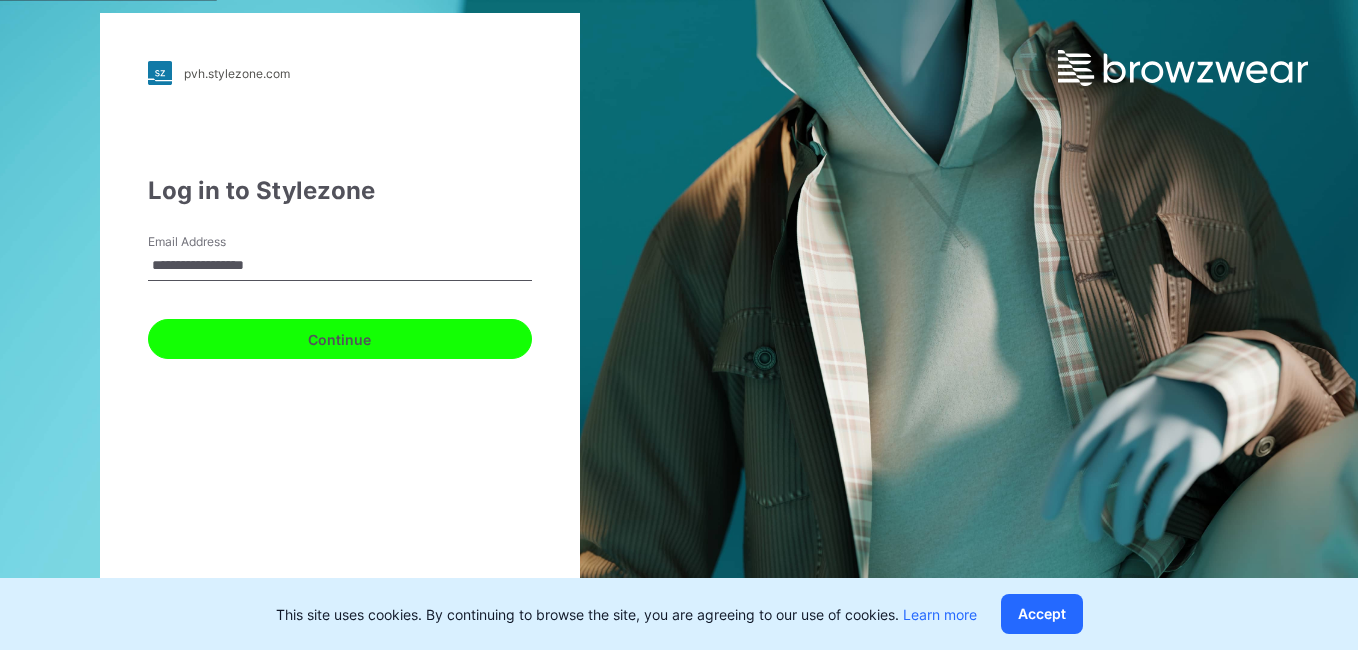click on "Continue" at bounding box center [340, 339] 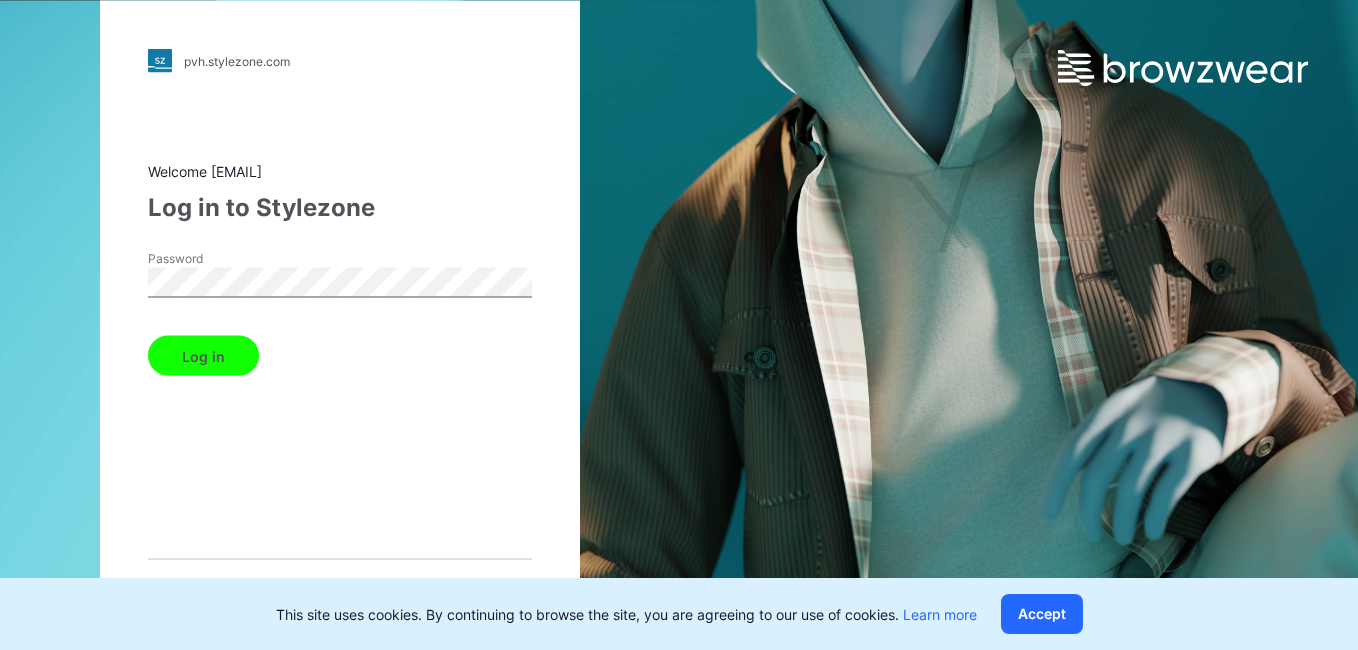 click on "Log in" at bounding box center [203, 356] 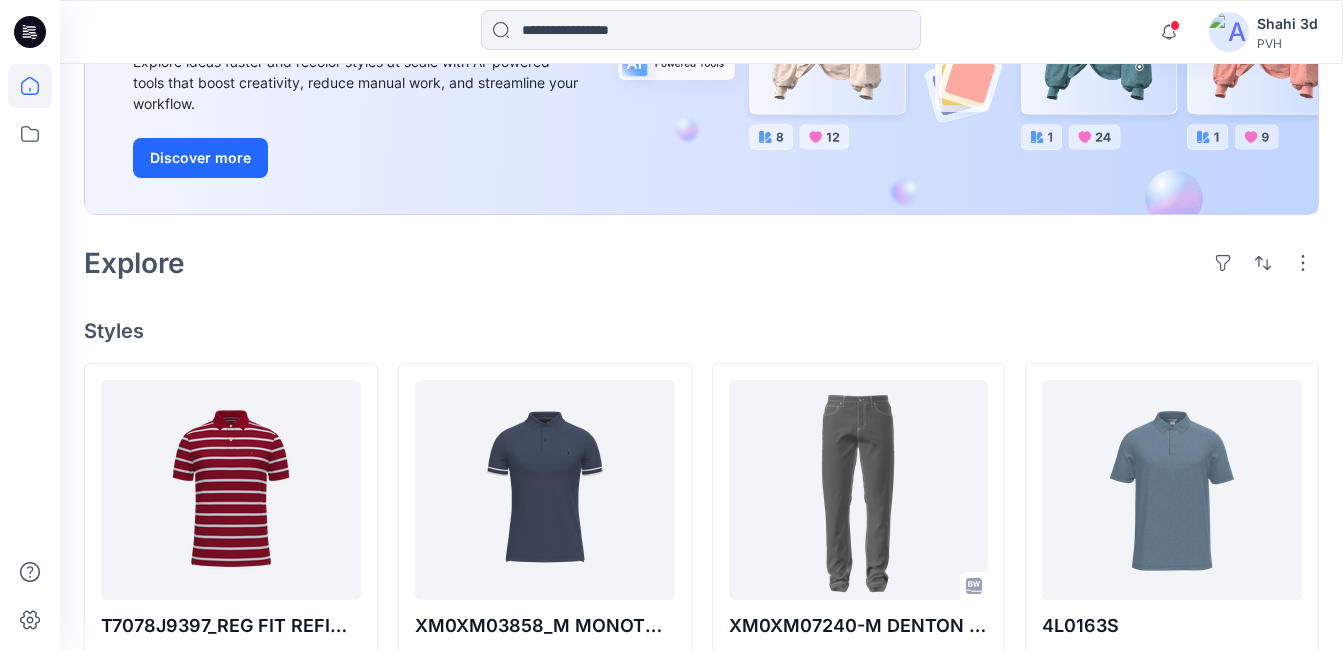scroll, scrollTop: 400, scrollLeft: 0, axis: vertical 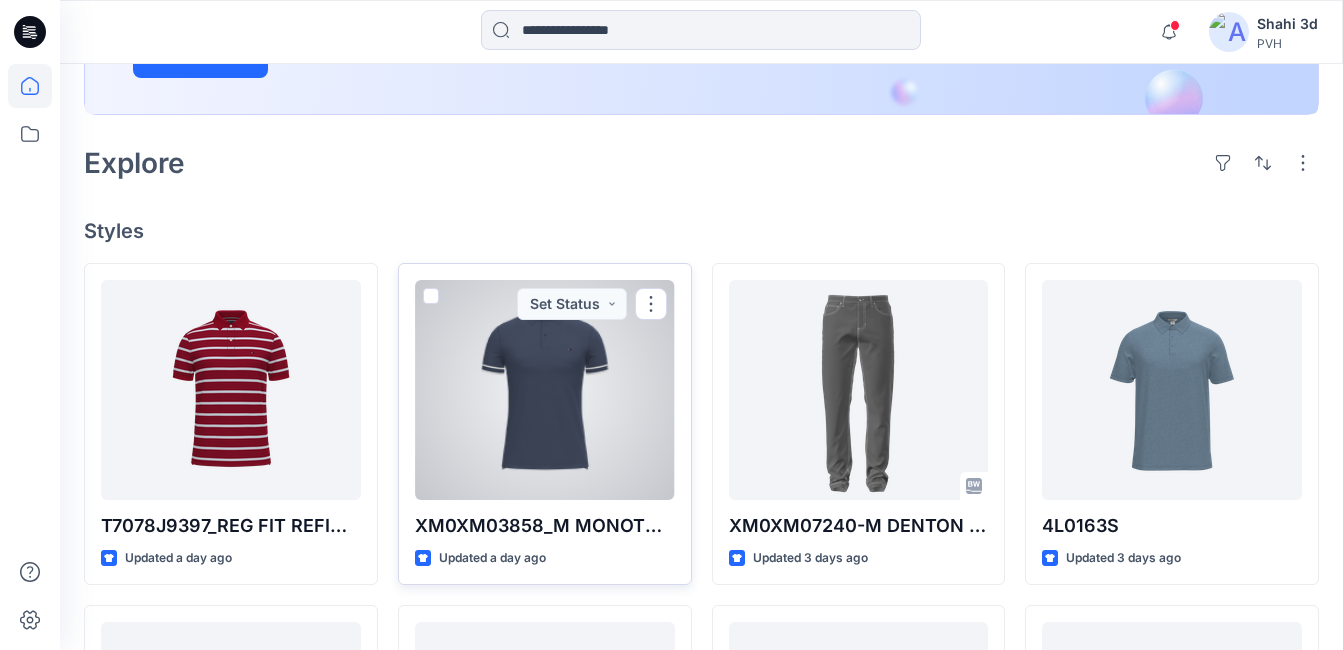 click at bounding box center [545, 390] 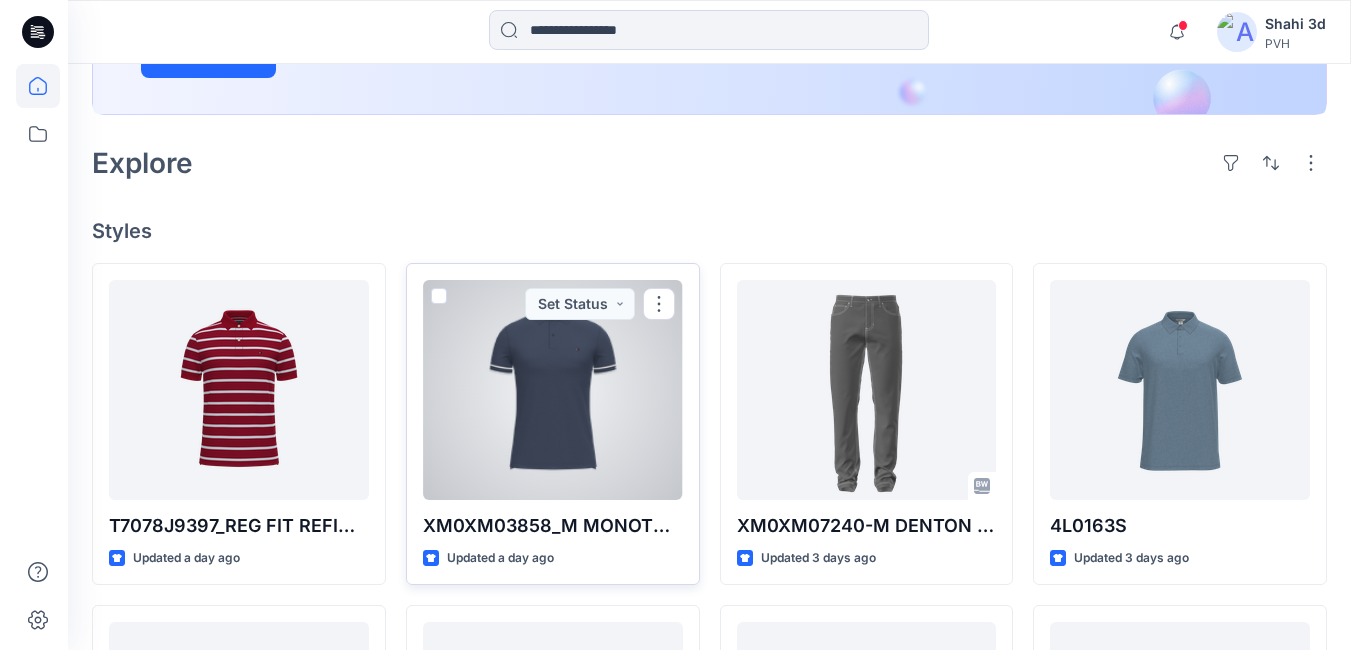 scroll, scrollTop: 0, scrollLeft: 0, axis: both 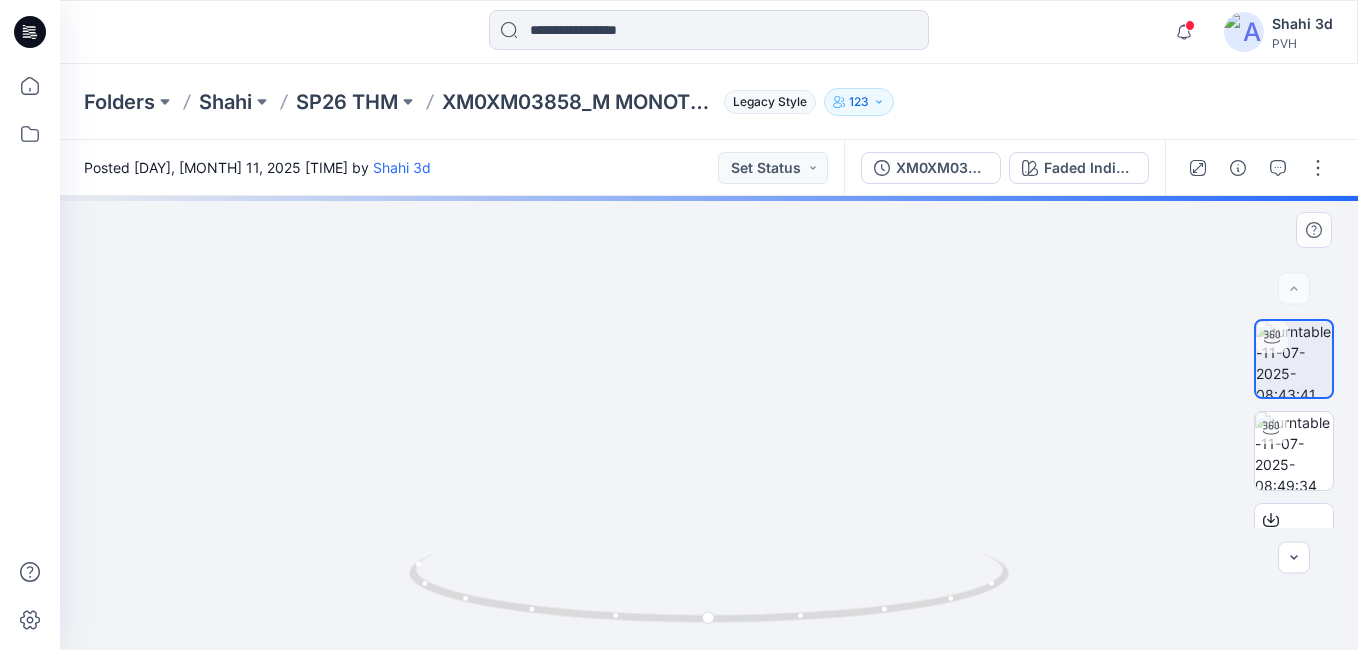 click on "Notifications Your style  [PRODUCT]  is ready 1 new Colorways 24 hours ago Your style  [PRODUCT]  is ready 1 new Colorways 24 hours ago Your style  [PRODUCT]  is ready 1 new Colorways 27 hours ago Your style  [PRODUCT]  is ready 1 new Colorways 27 hours ago YH [NAME]  commented on  [PRODUCT] View Style 39 hours ago YH [NAME]  commented on  [PRODUCT] View Style [DAY], [MONTH] 09, 2025 [TIME] YH [NAME]  commented on  [PRODUCT] View Style [DAY], [MONTH] 09, 2025 [TIME] YH [NAME]  commented on  [PRODUCT] View Style [DAY], [MONTH] 09, 2025 [TIME] Your style  [PRODUCT]  is ready 1 new Colorways [DAY], [MONTH] 09, 2025 [TIME] Your style  [PRODUCT]  [NAME]" at bounding box center [679, 325] 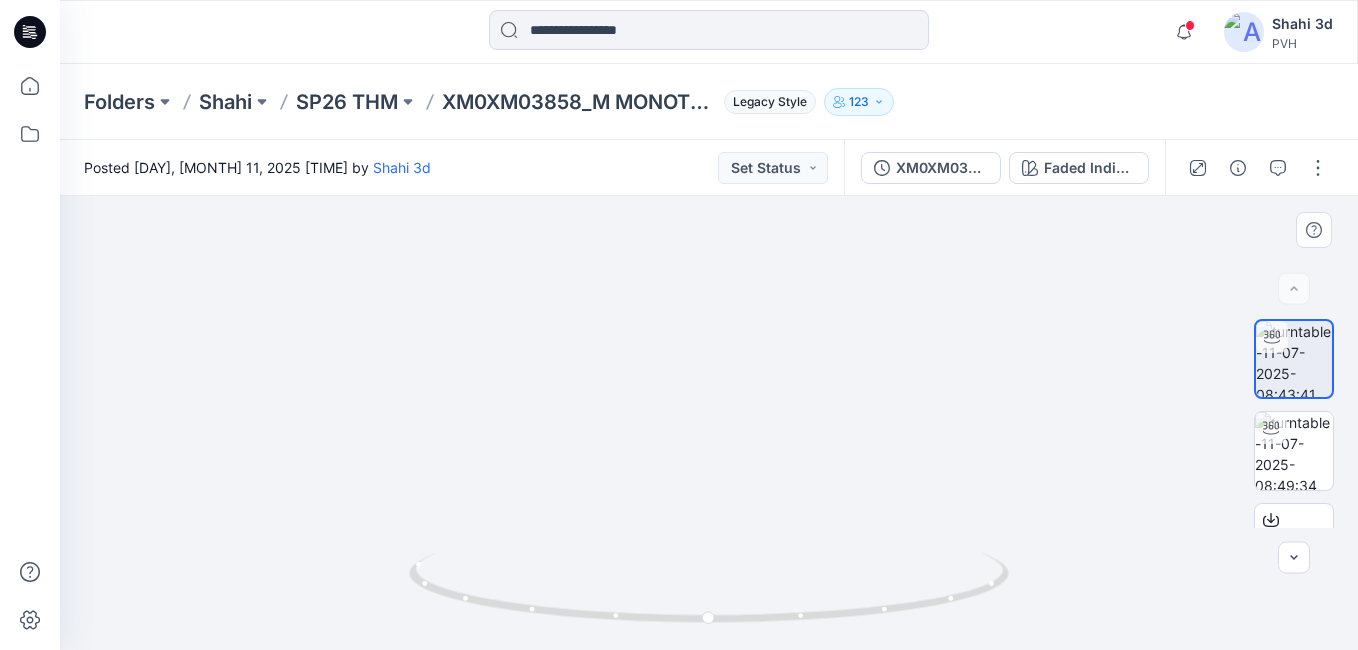 drag, startPoint x: 859, startPoint y: 394, endPoint x: 860, endPoint y: 503, distance: 109.004585 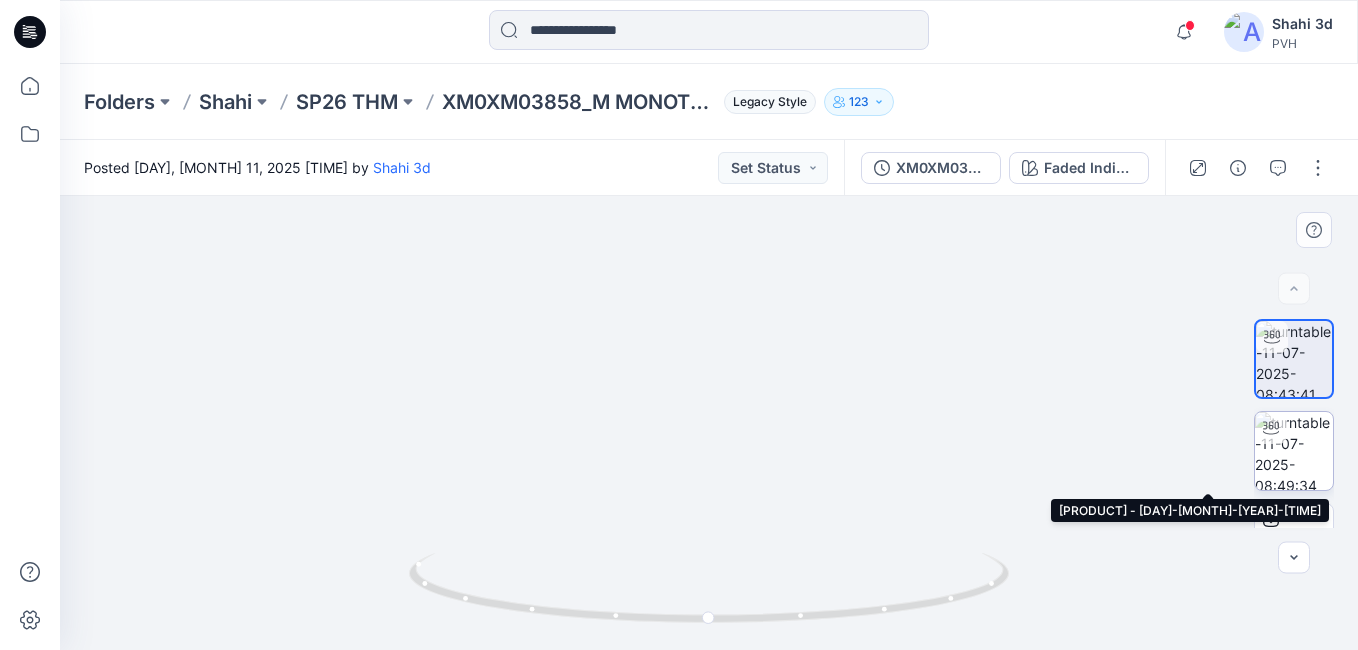 click at bounding box center (1294, 451) 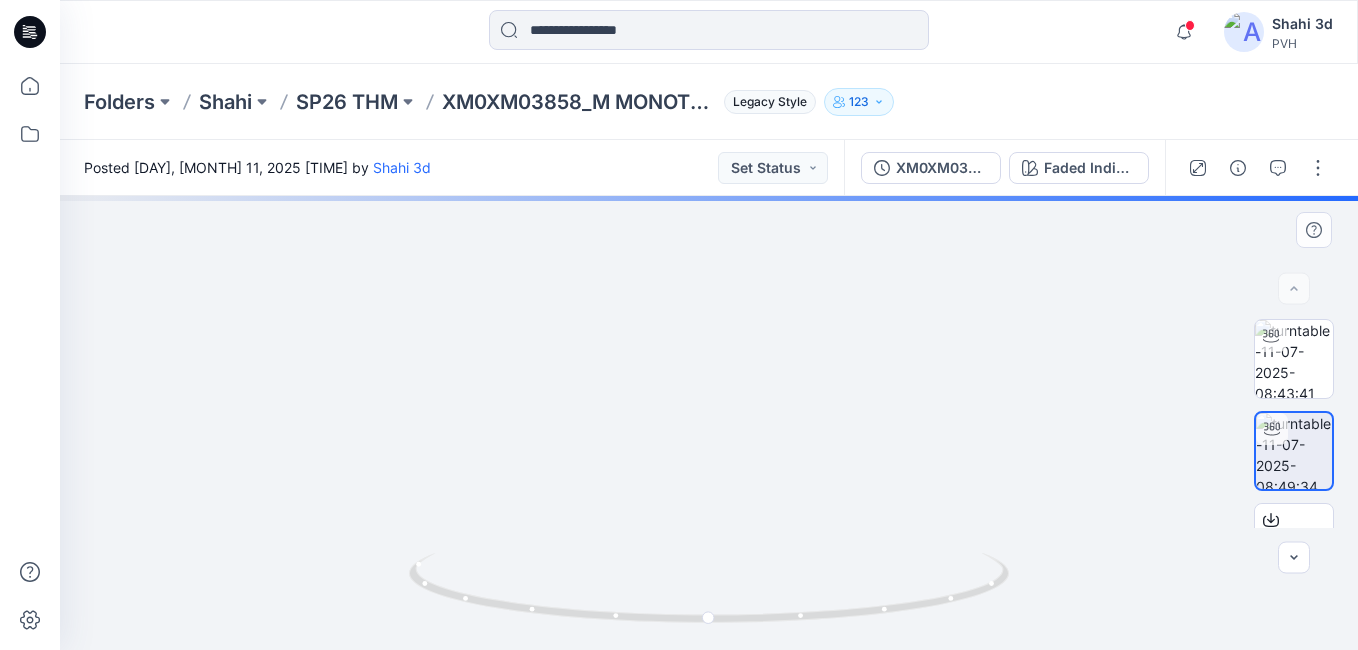drag, startPoint x: 768, startPoint y: 338, endPoint x: 777, endPoint y: 445, distance: 107.37784 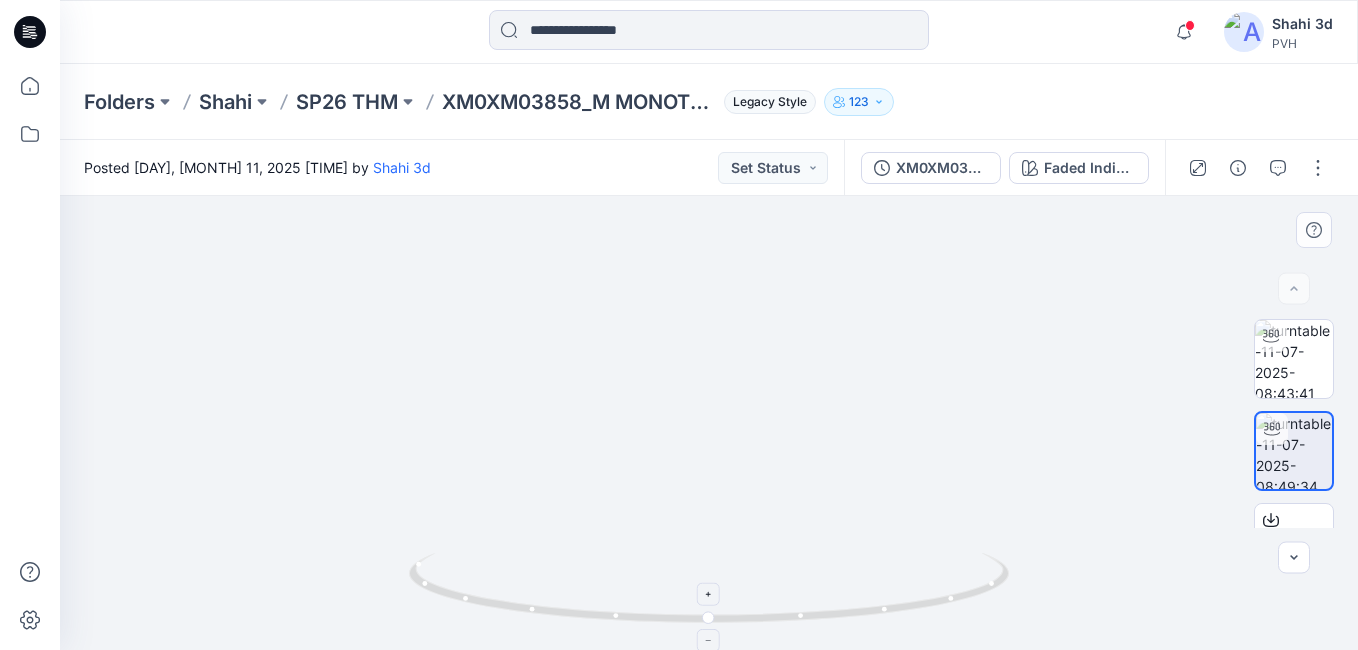 drag, startPoint x: 836, startPoint y: 337, endPoint x: 918, endPoint y: 574, distance: 250.78477 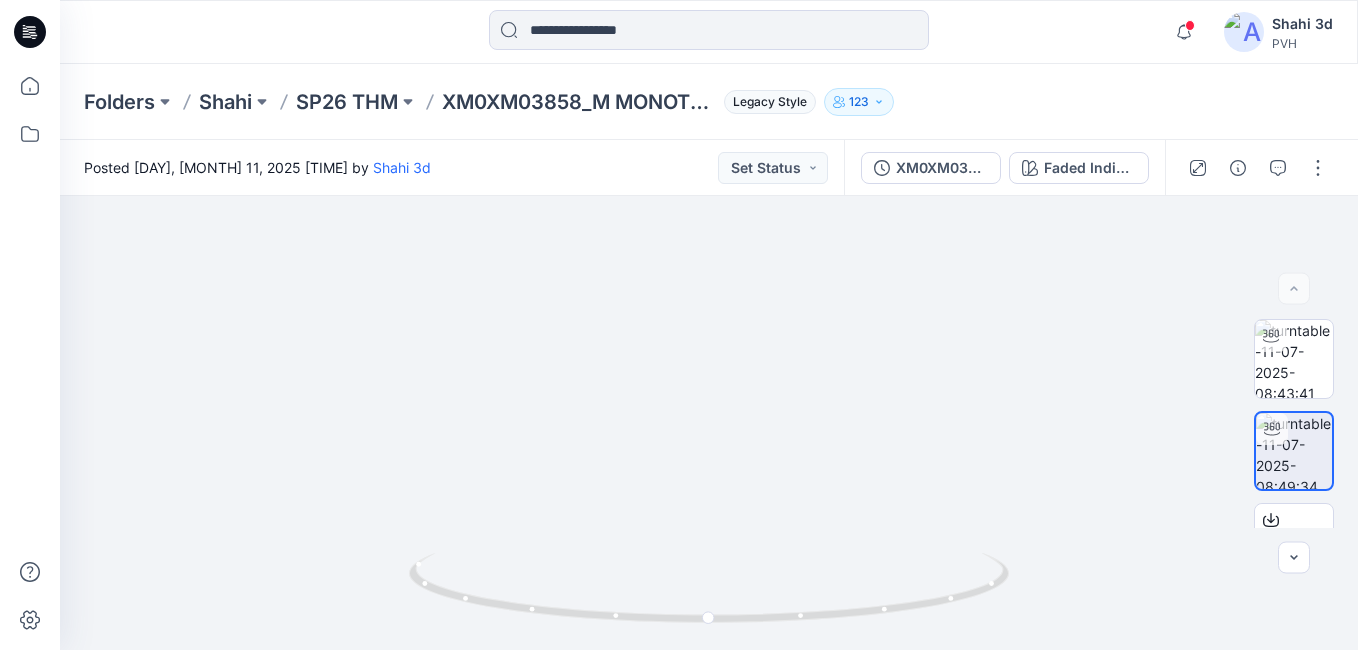 drag, startPoint x: 914, startPoint y: 444, endPoint x: 702, endPoint y: 163, distance: 352.00143 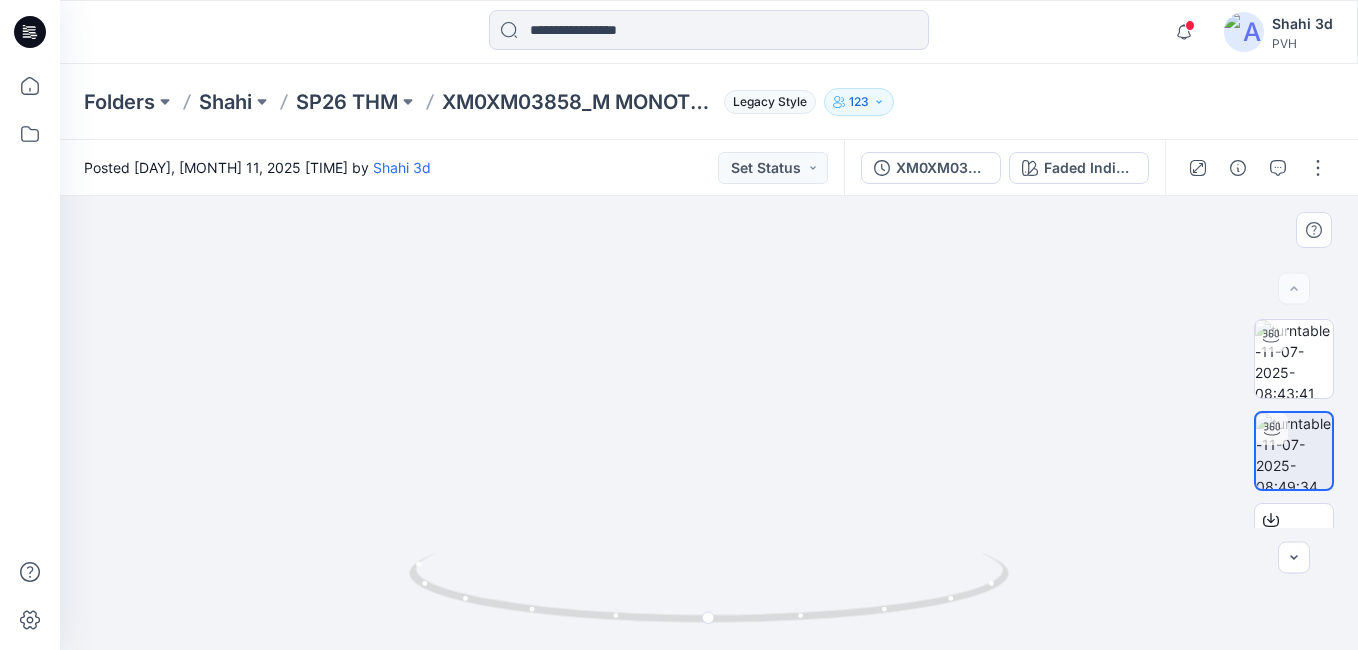 drag, startPoint x: 890, startPoint y: 319, endPoint x: 795, endPoint y: 268, distance: 107.82393 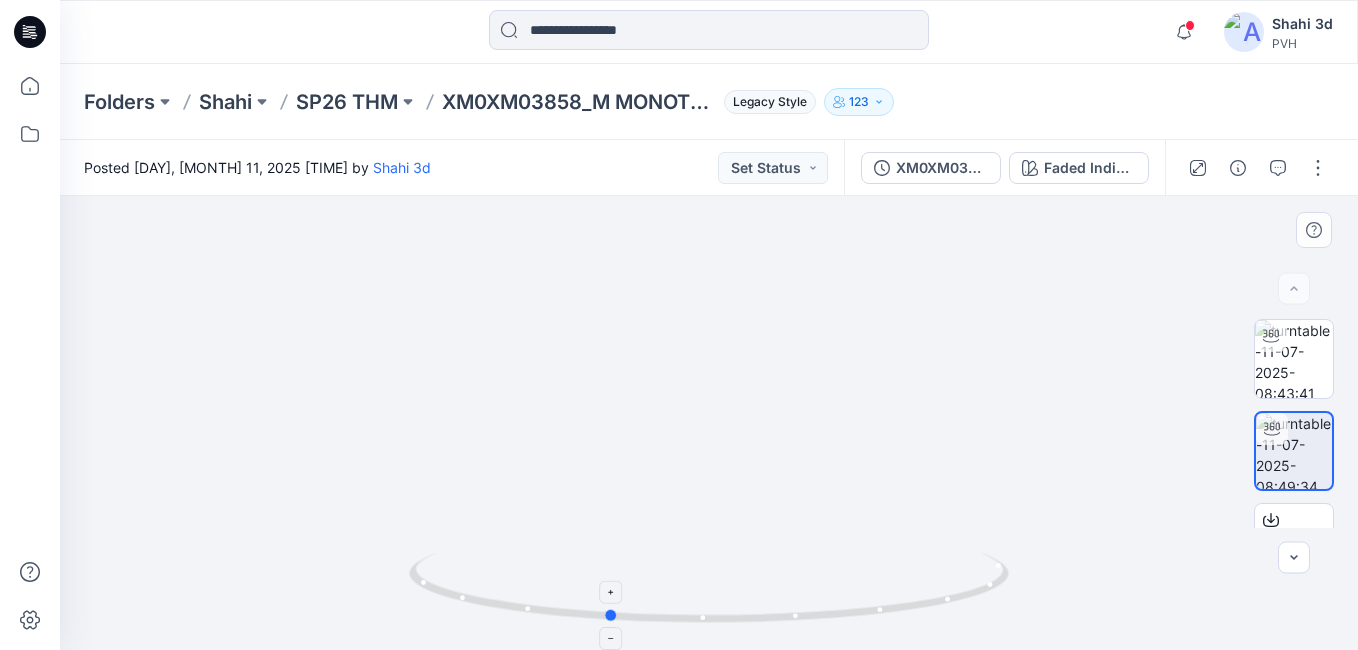 drag, startPoint x: 709, startPoint y: 613, endPoint x: 608, endPoint y: 604, distance: 101.4002 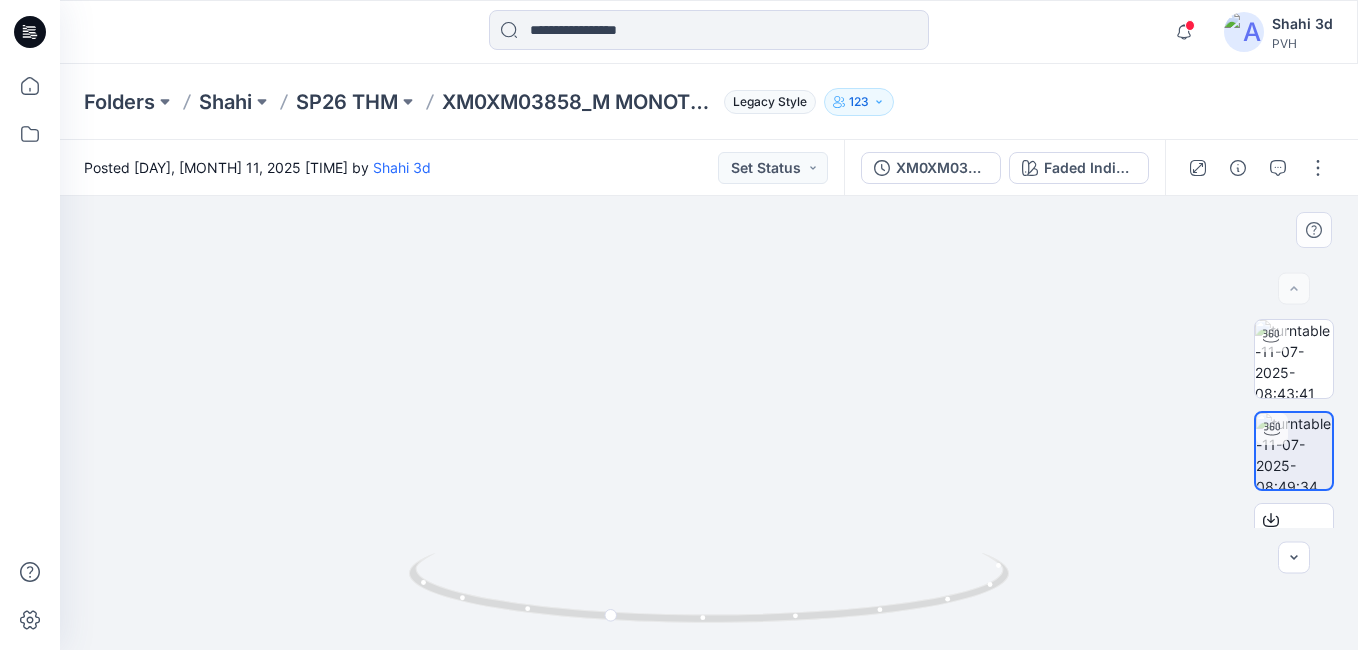 drag, startPoint x: 775, startPoint y: 412, endPoint x: 776, endPoint y: 433, distance: 21.023796 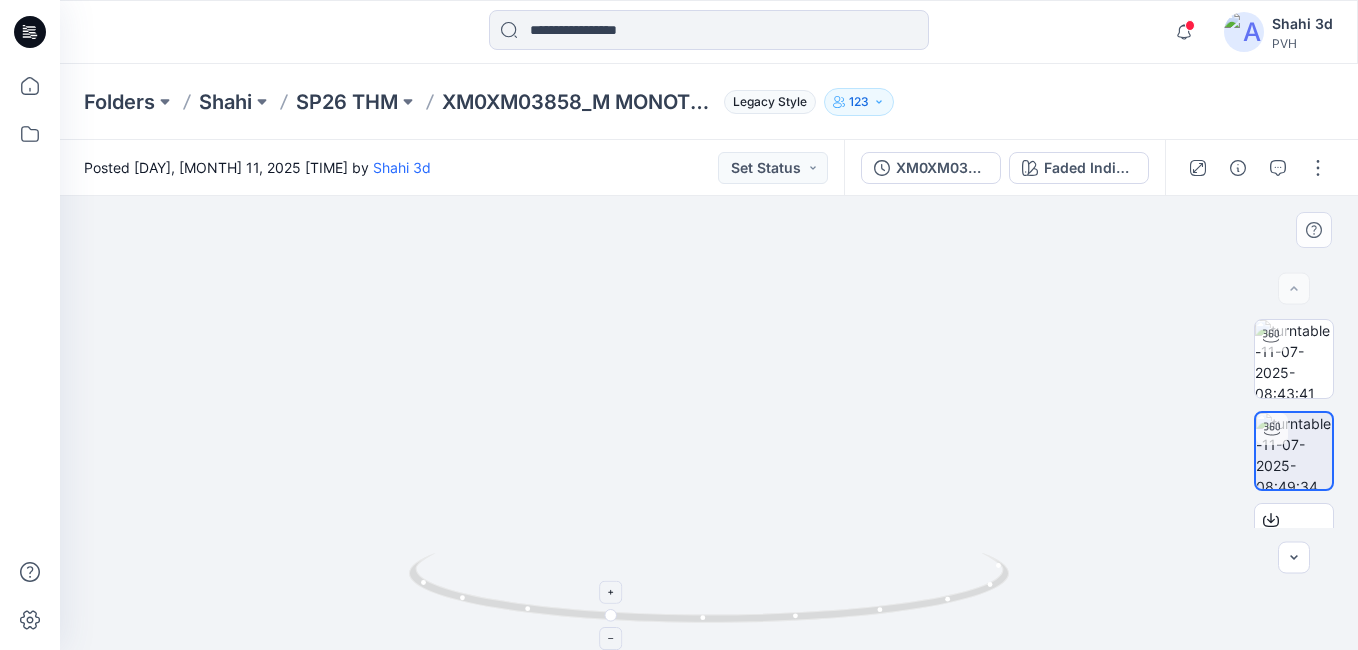 drag, startPoint x: 783, startPoint y: 450, endPoint x: 824, endPoint y: 590, distance: 145.88008 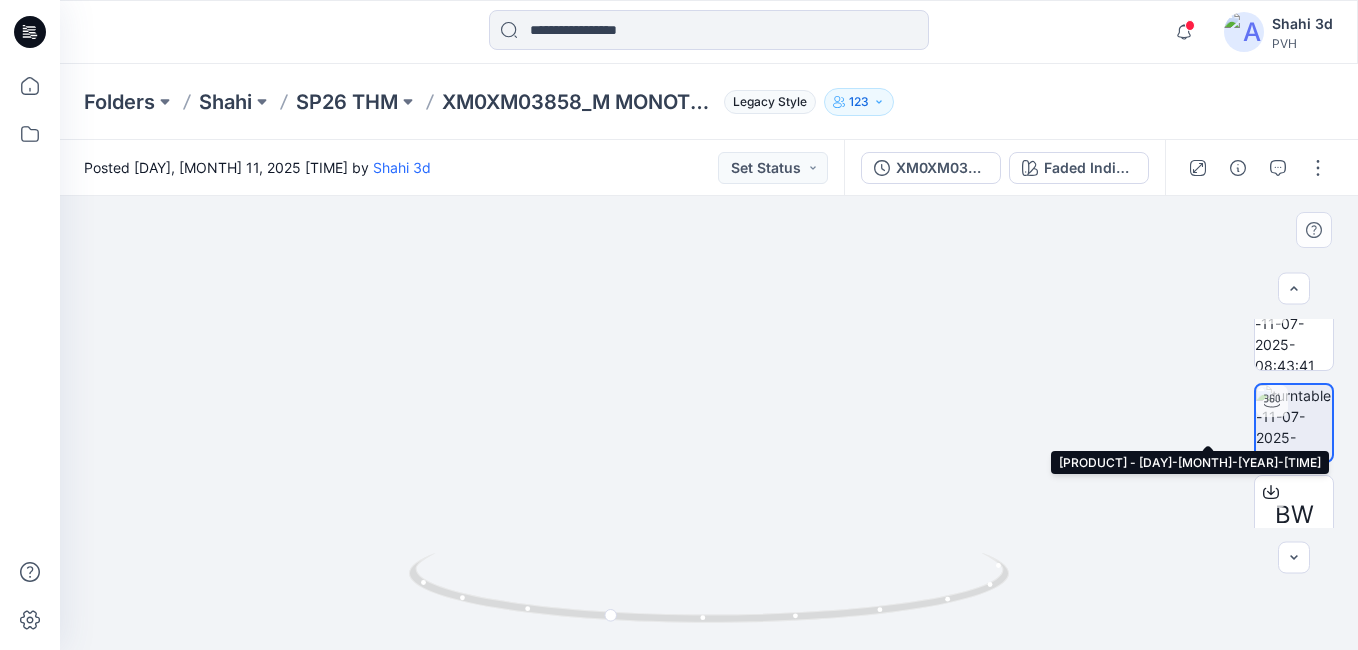 scroll, scrollTop: 55, scrollLeft: 0, axis: vertical 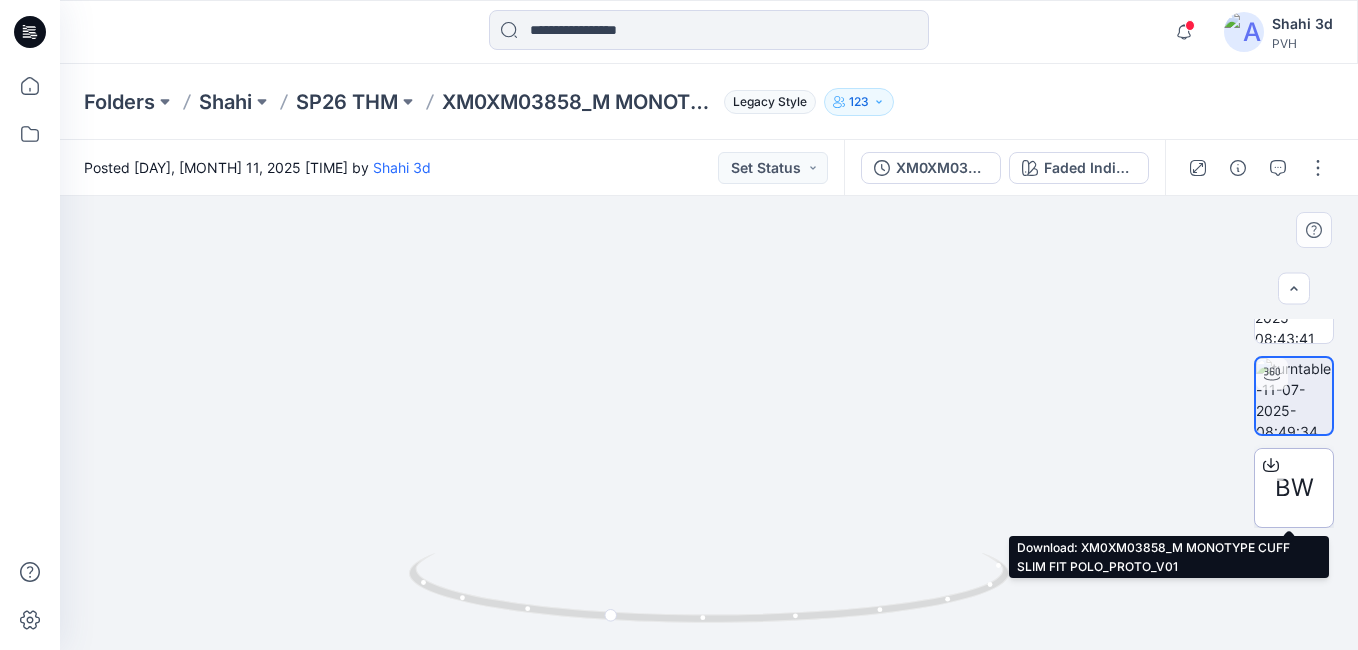 click on "BW" at bounding box center (1294, 488) 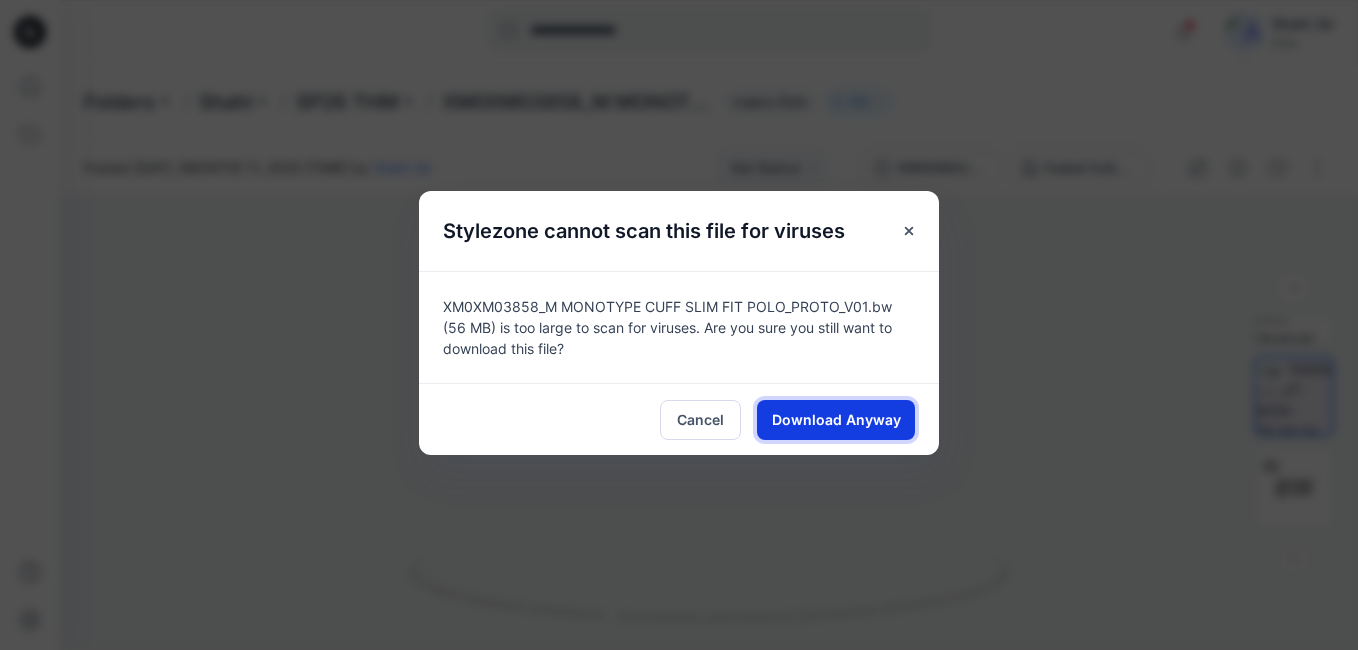 click on "Download Anyway" at bounding box center [836, 419] 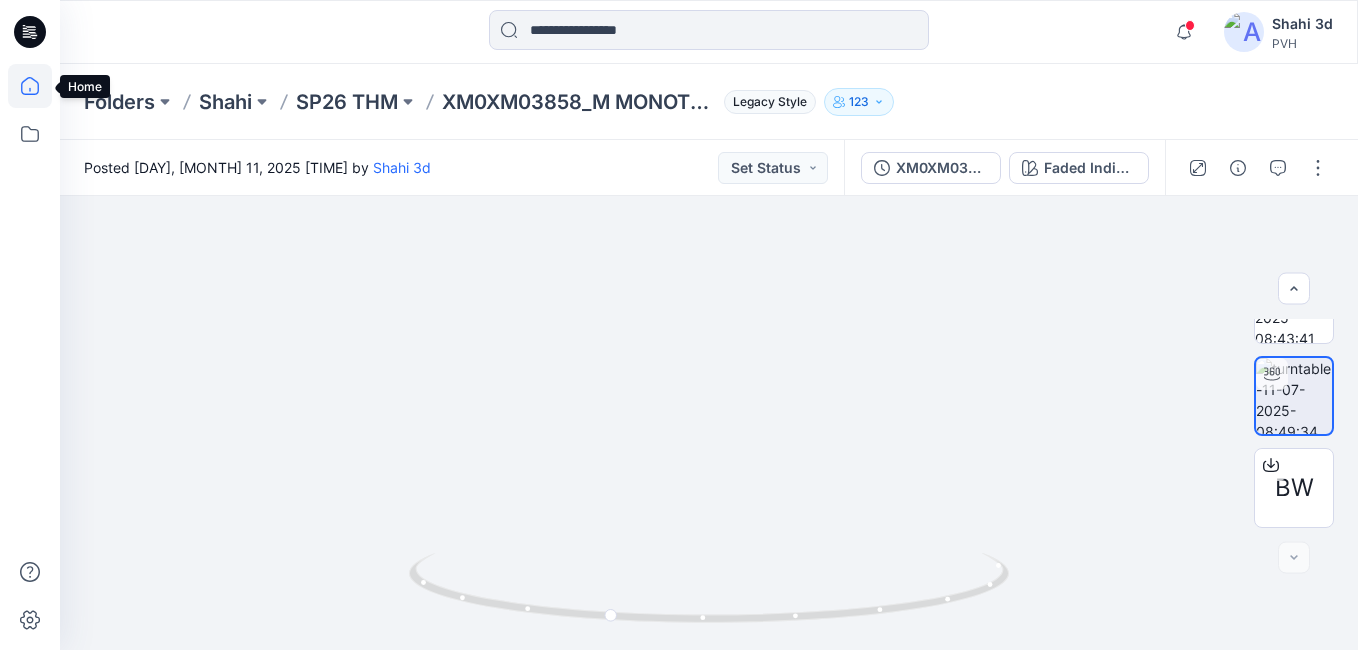 click 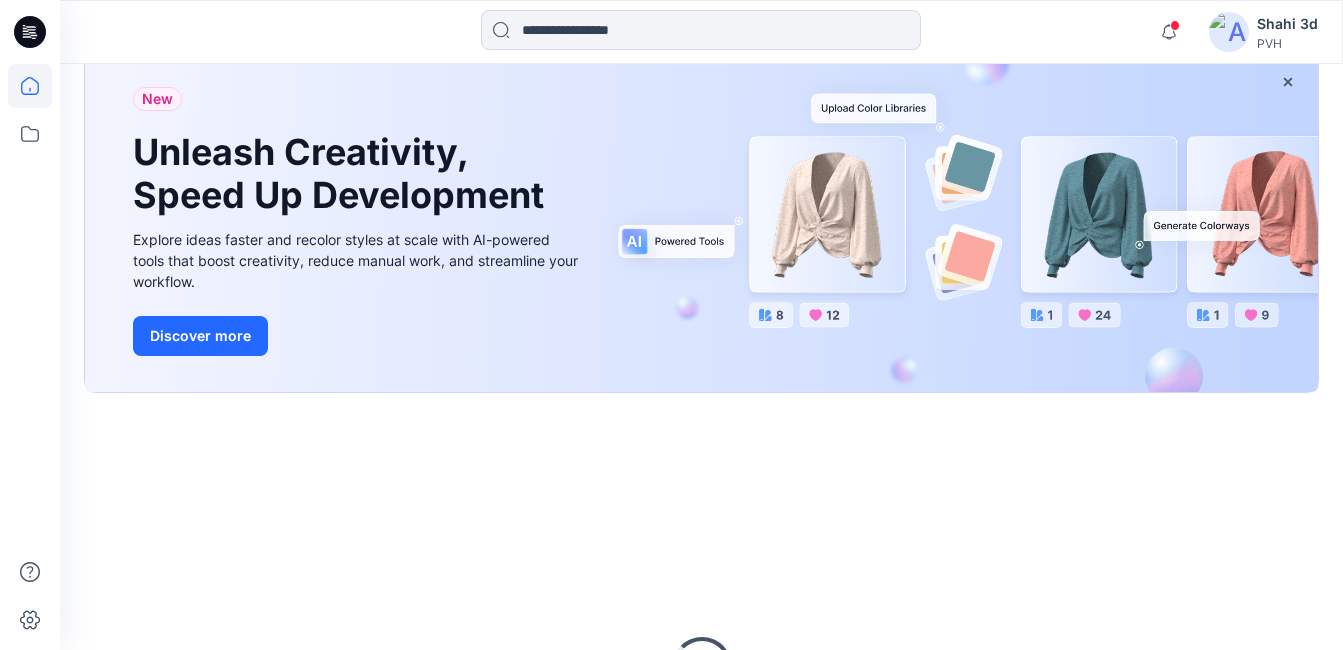 scroll, scrollTop: 400, scrollLeft: 0, axis: vertical 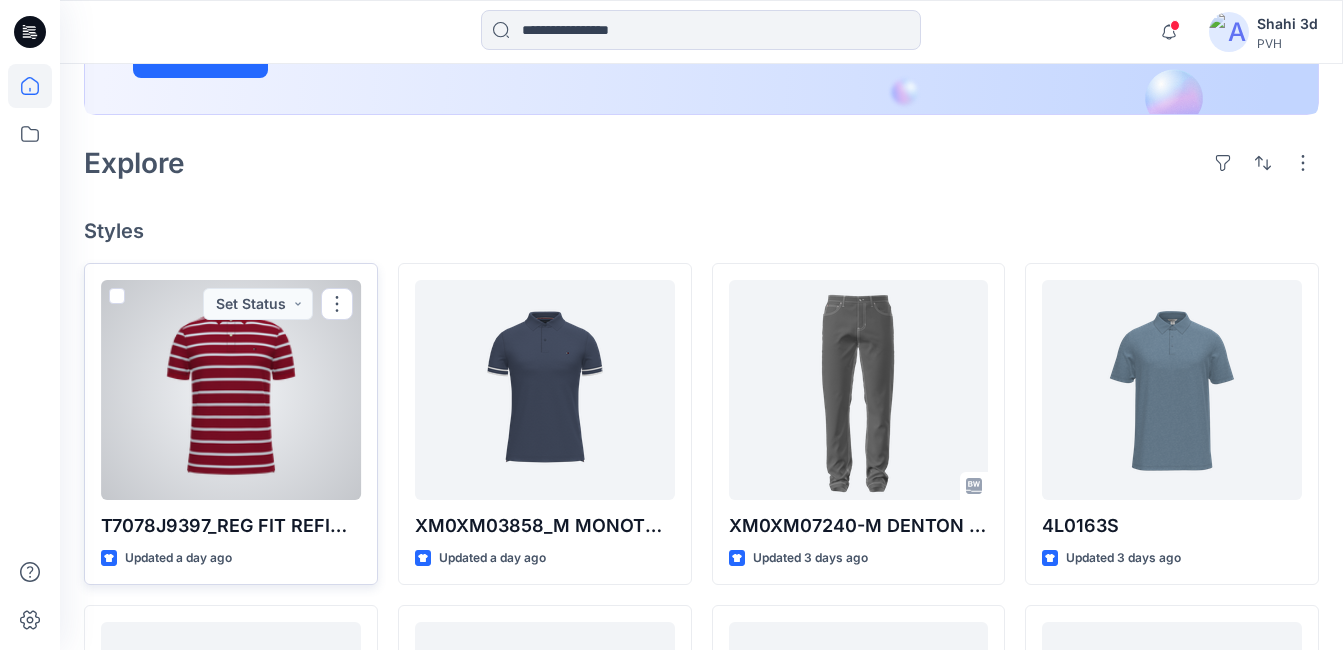 click at bounding box center [231, 390] 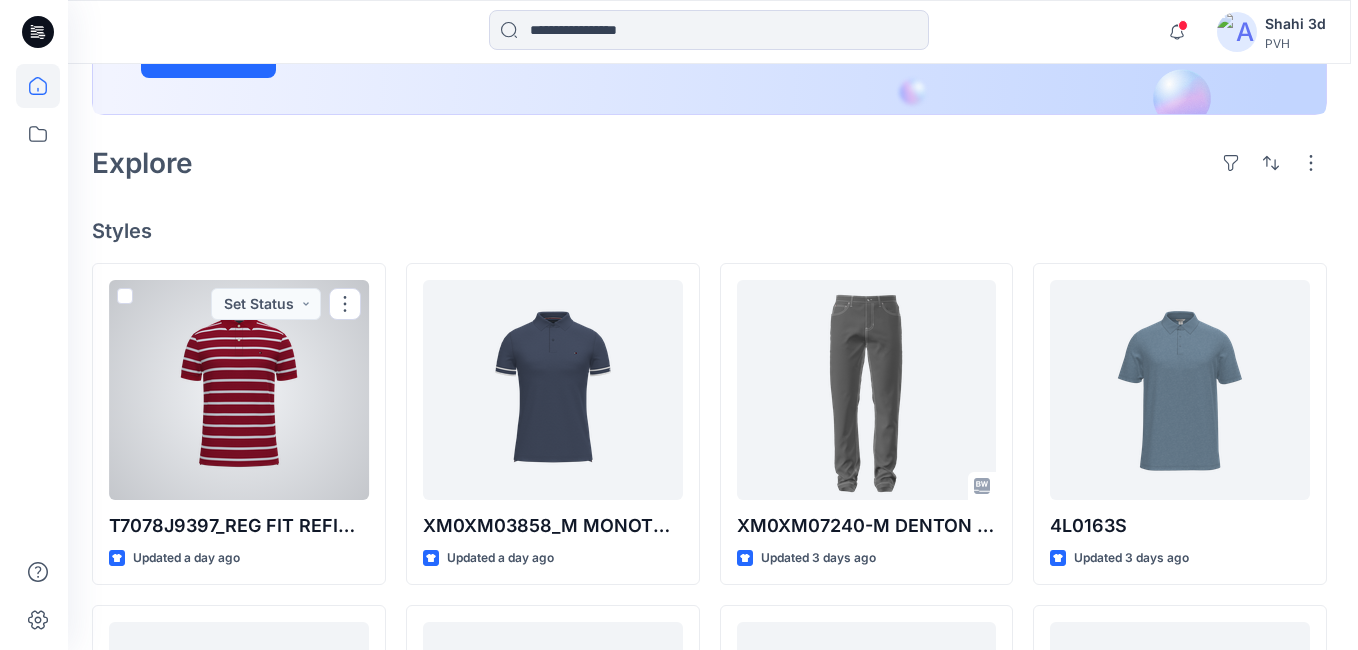 scroll, scrollTop: 0, scrollLeft: 0, axis: both 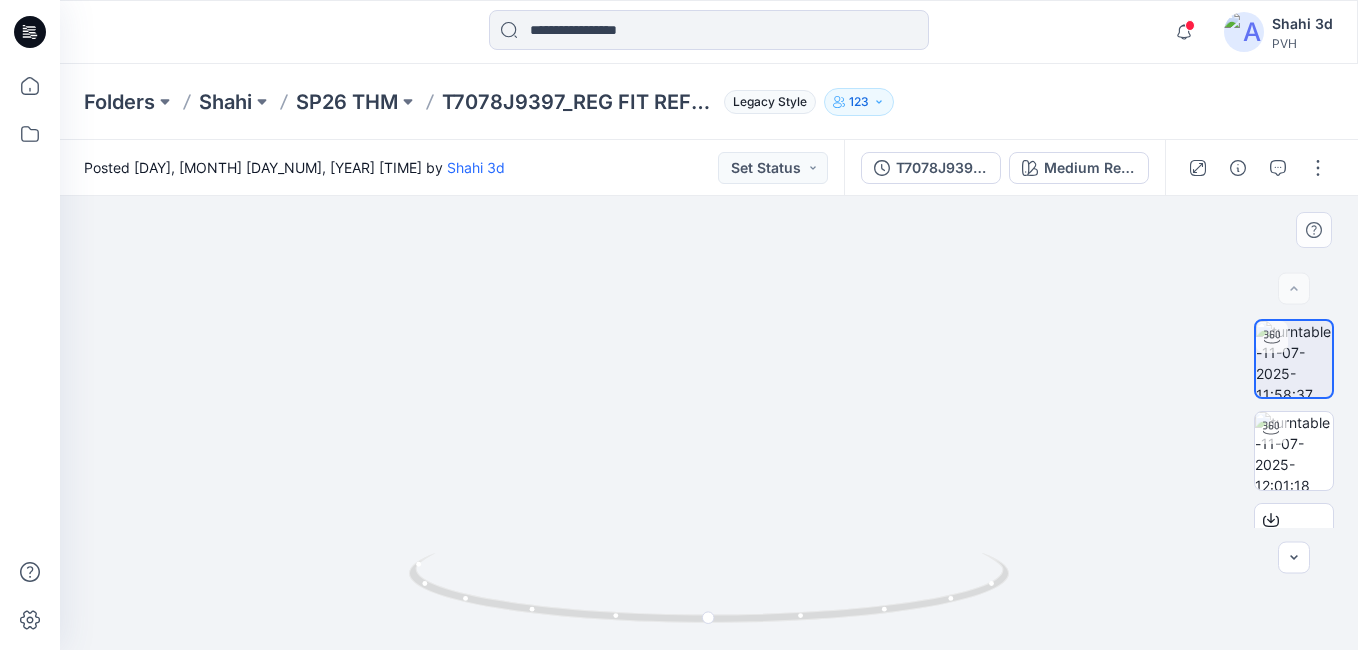 drag, startPoint x: 823, startPoint y: 369, endPoint x: 822, endPoint y: 437, distance: 68.007355 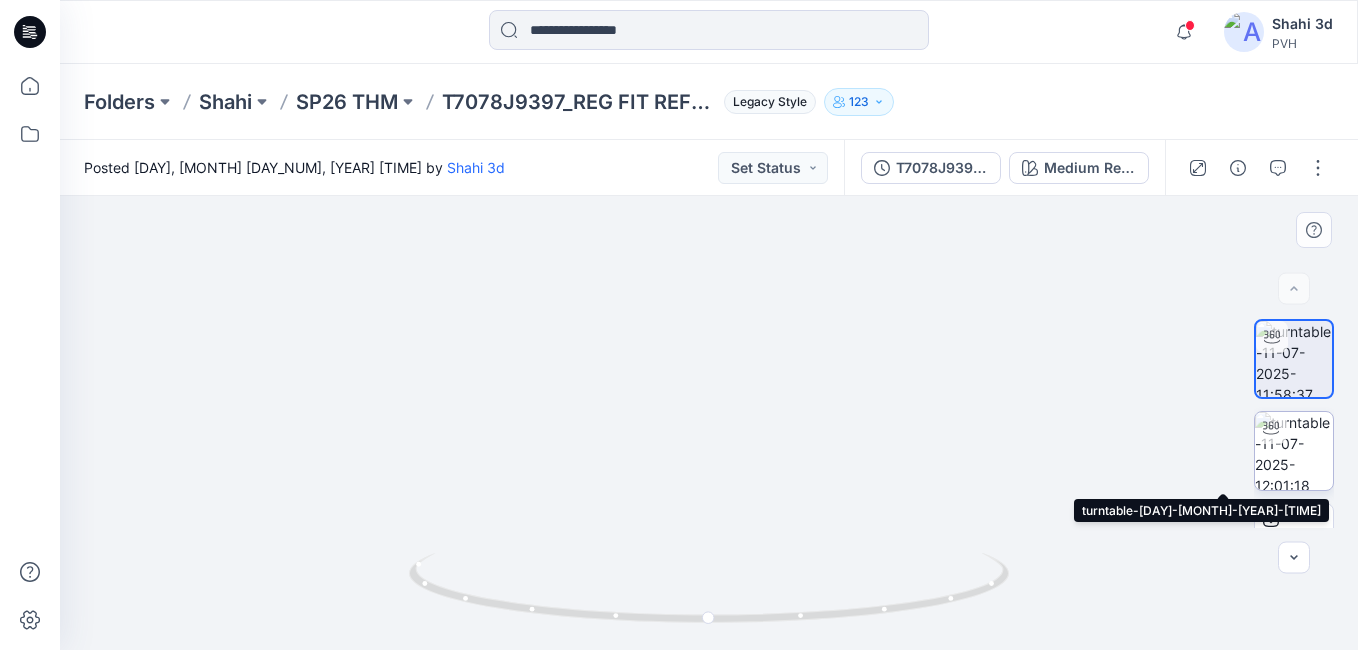 click at bounding box center [1294, 451] 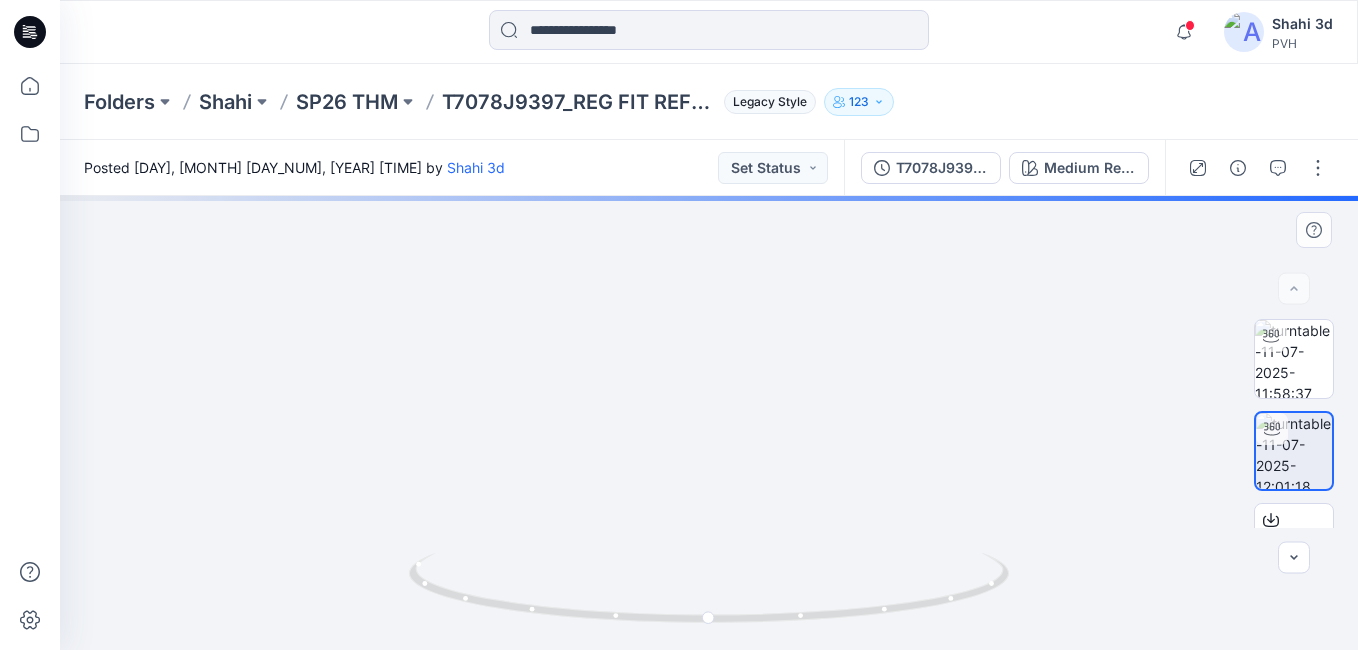 drag, startPoint x: 788, startPoint y: 313, endPoint x: 817, endPoint y: 485, distance: 174.42764 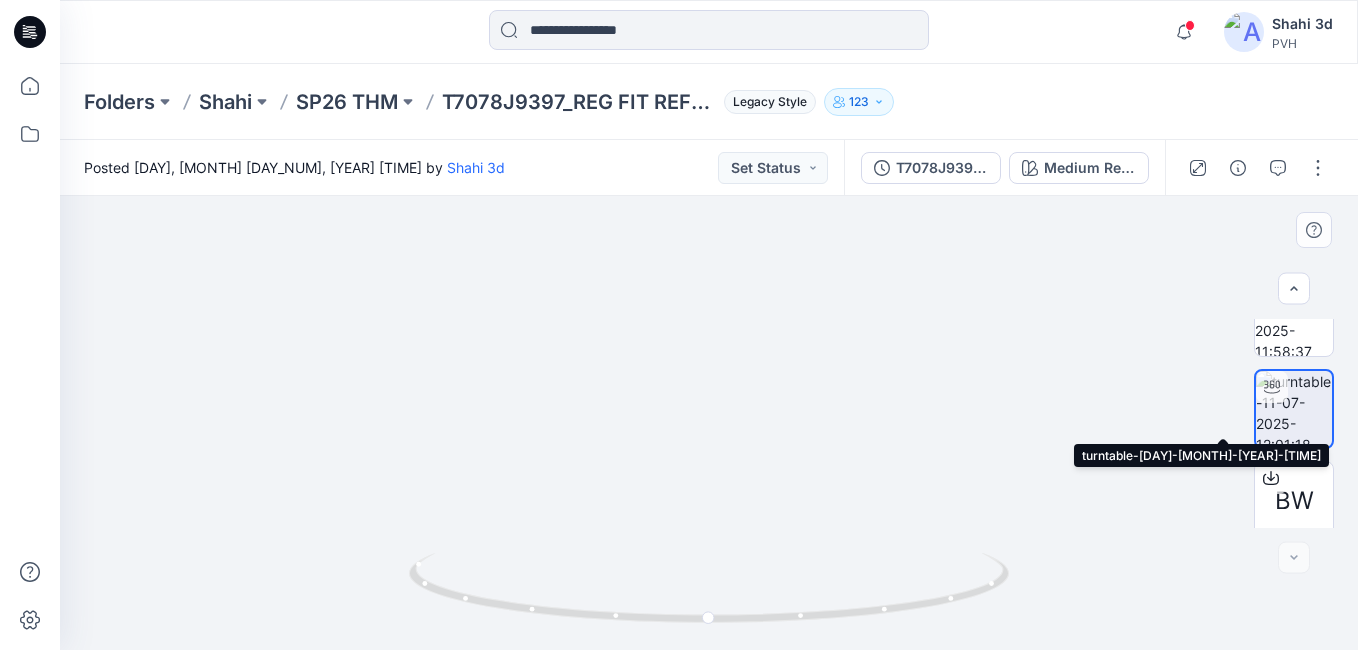 scroll, scrollTop: 55, scrollLeft: 0, axis: vertical 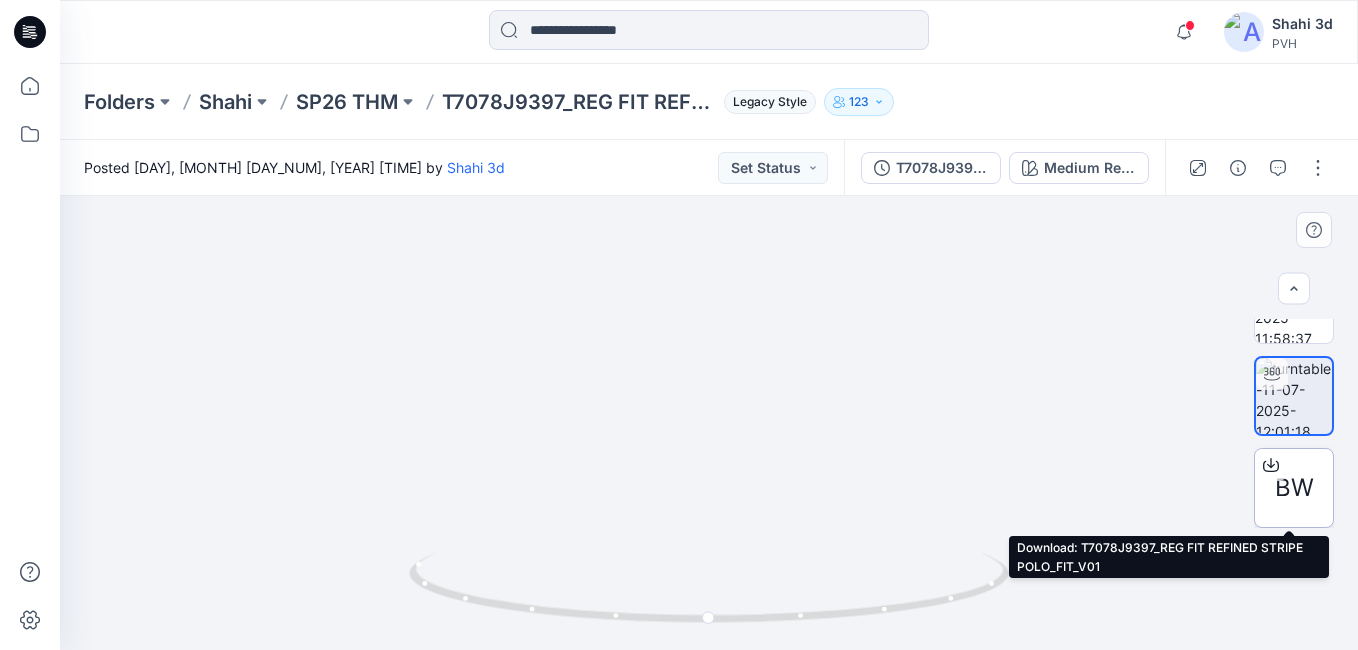 click on "BW" at bounding box center (1294, 488) 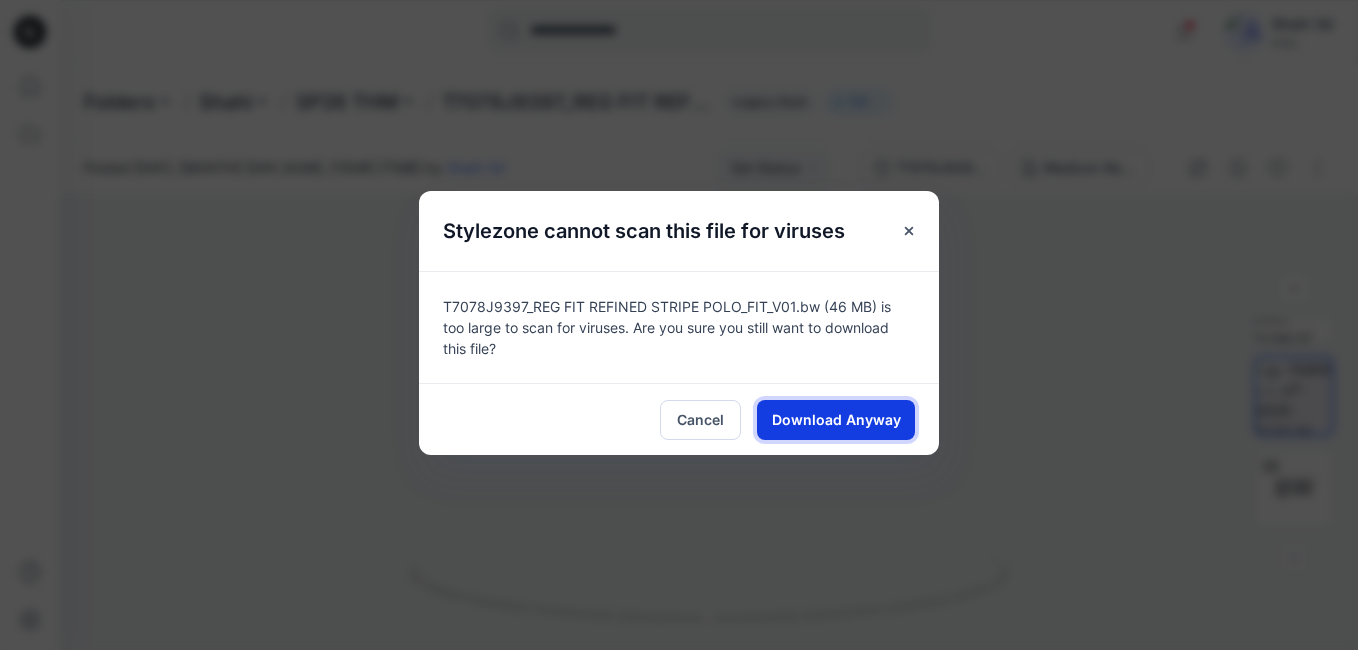 click on "Download Anyway" at bounding box center (836, 419) 